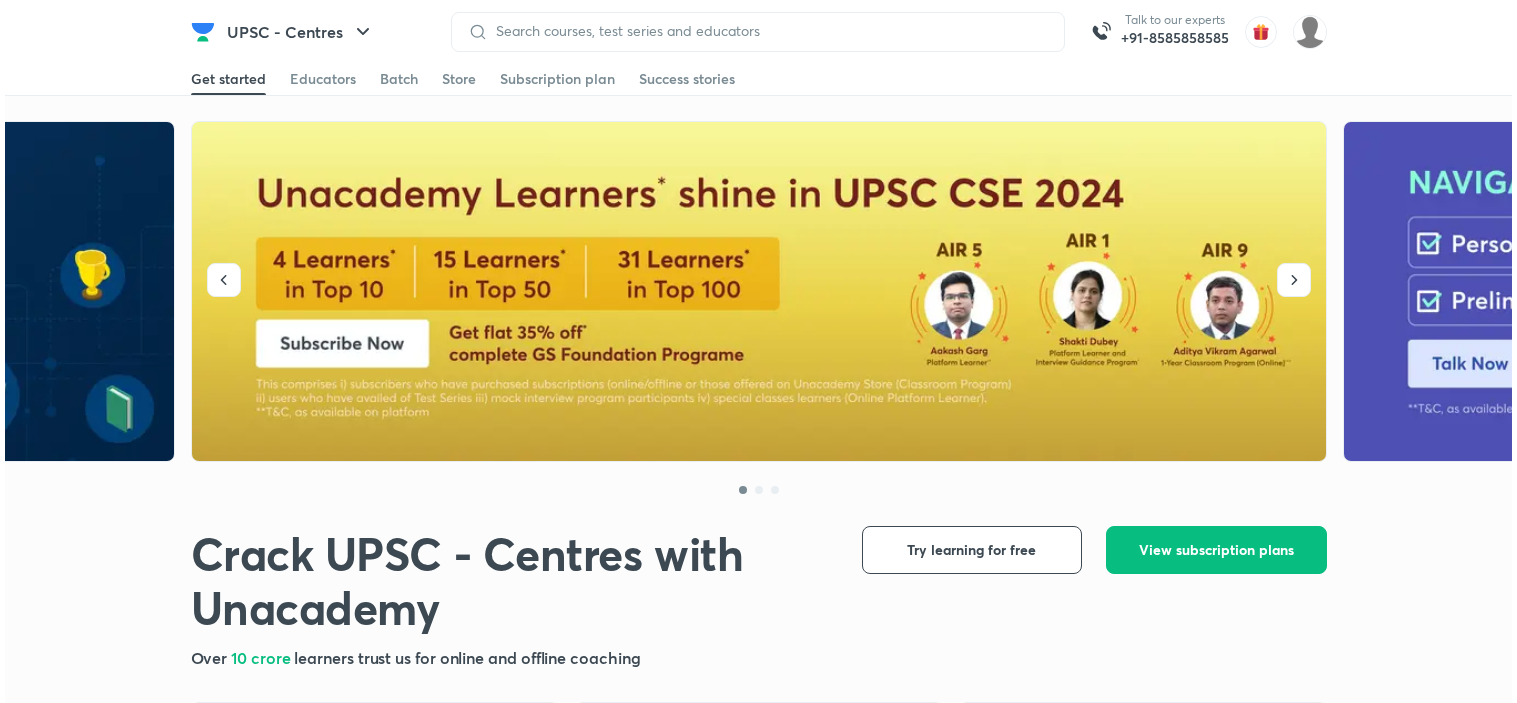 scroll, scrollTop: 0, scrollLeft: 0, axis: both 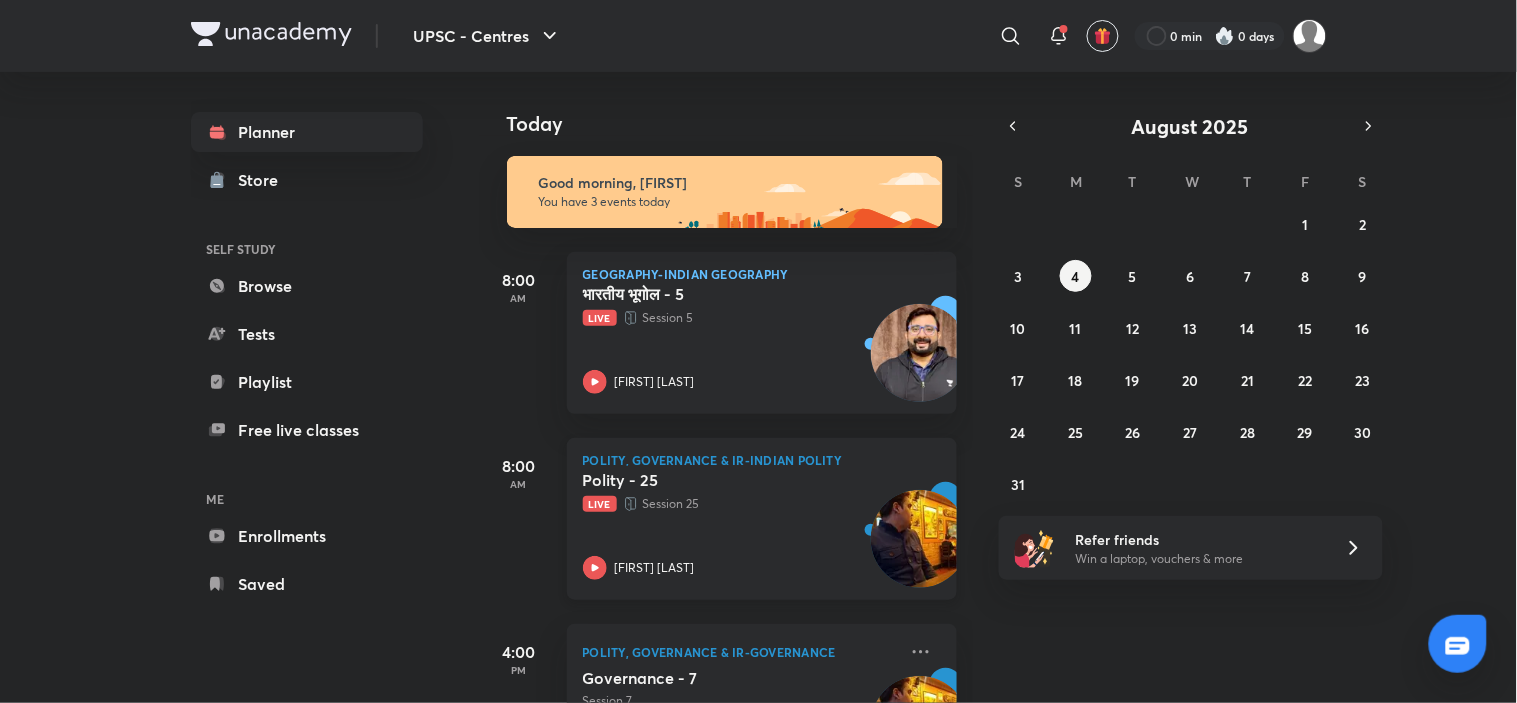click on "Polity - 25 Live Session 25 [FIRST] [LAST]" at bounding box center (740, 525) 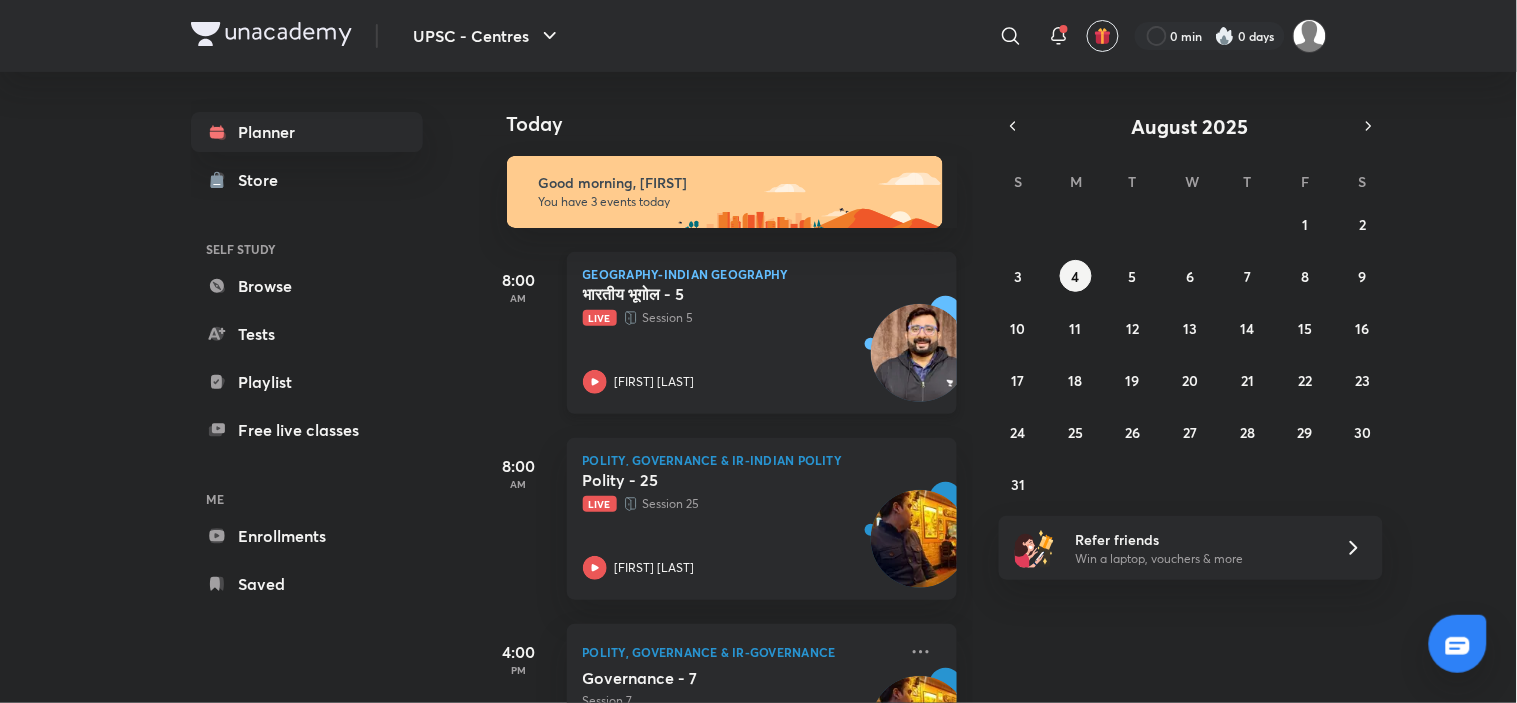 click on "भारतीय भूगोल - 5 Live Session 5 Apurva Mehrotra" at bounding box center (740, 339) 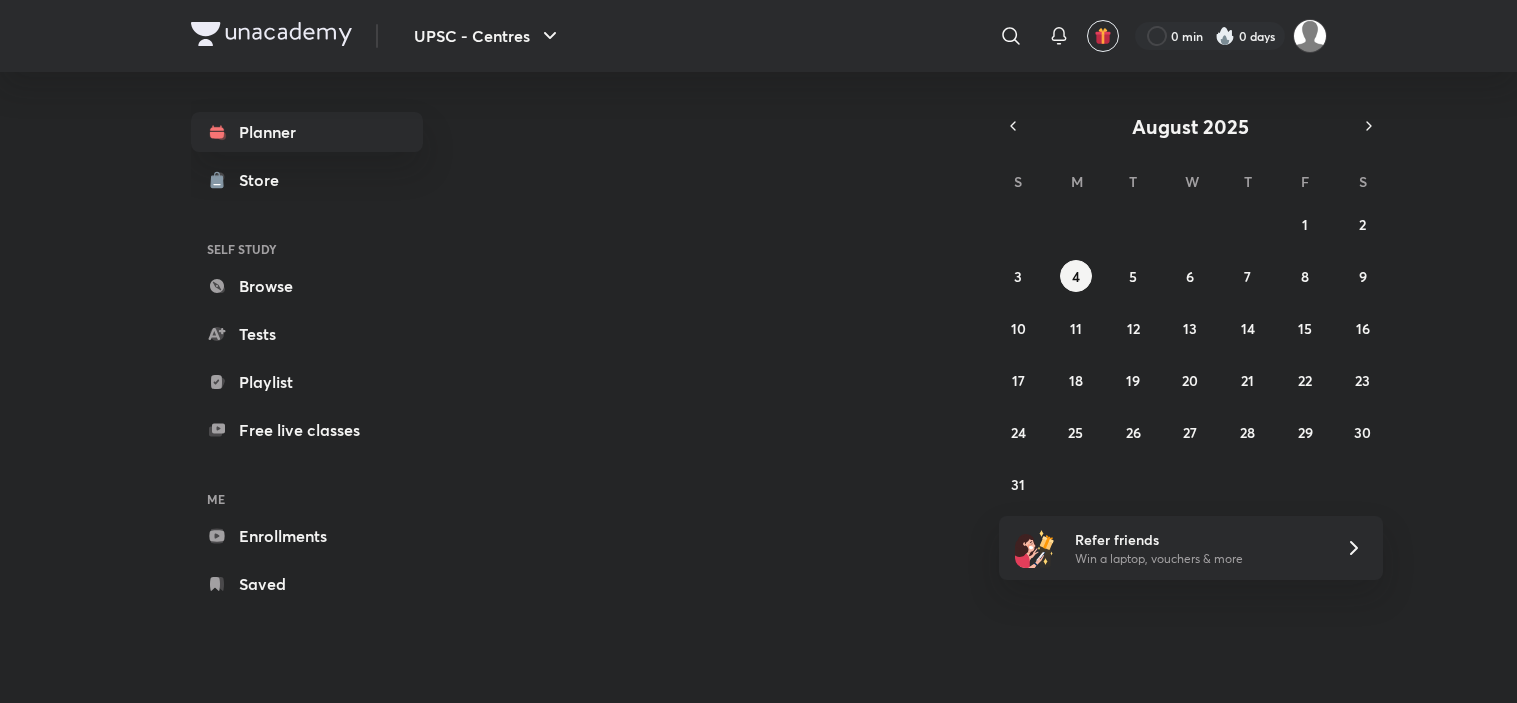 scroll, scrollTop: 0, scrollLeft: 0, axis: both 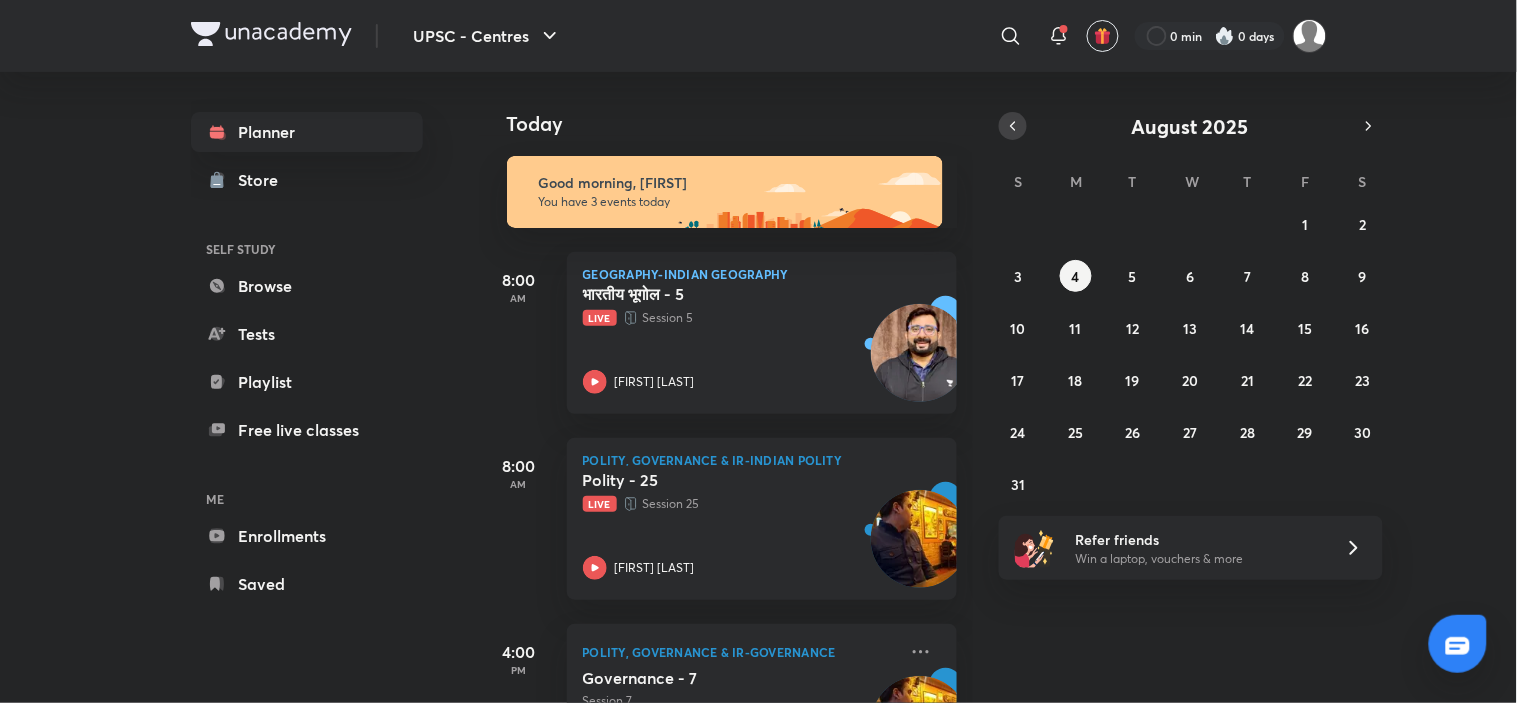 click 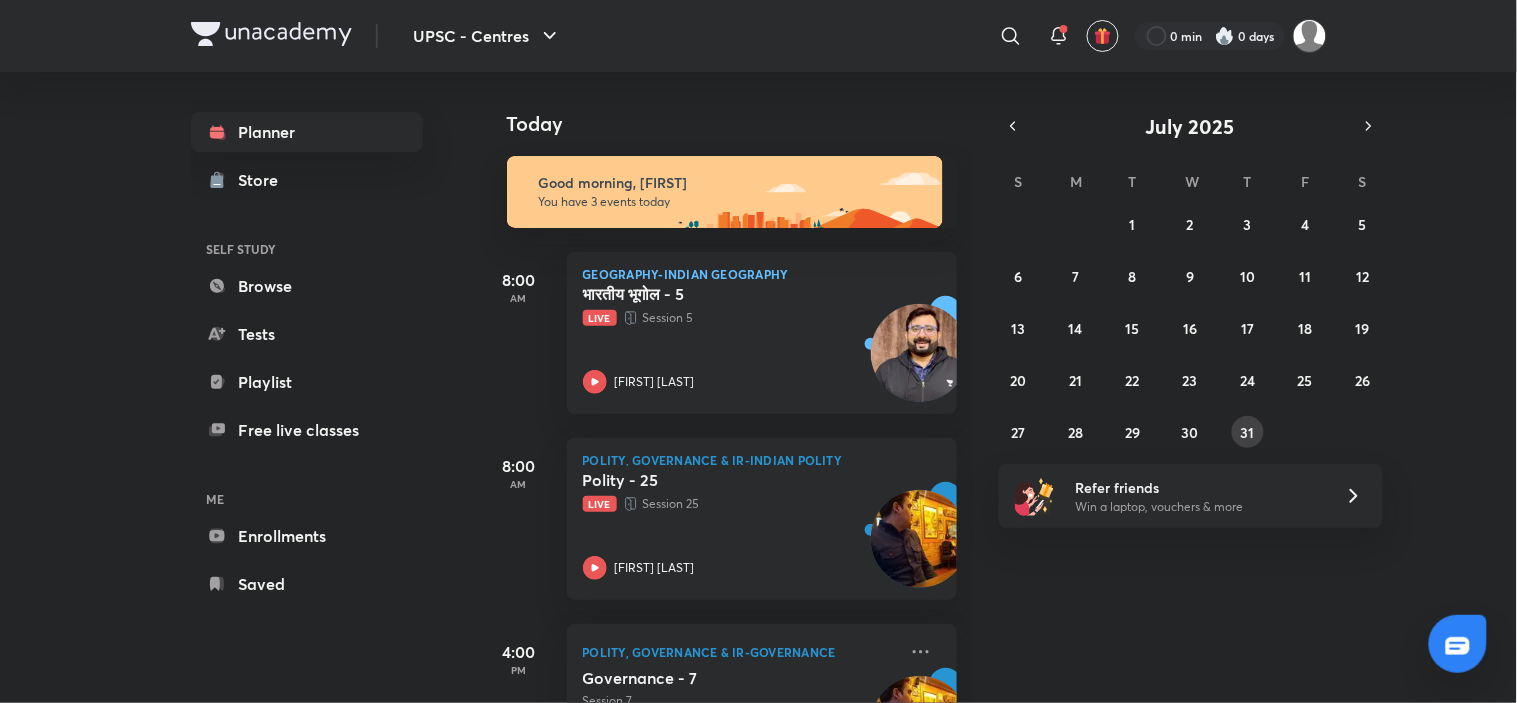 click on "31" at bounding box center [1248, 432] 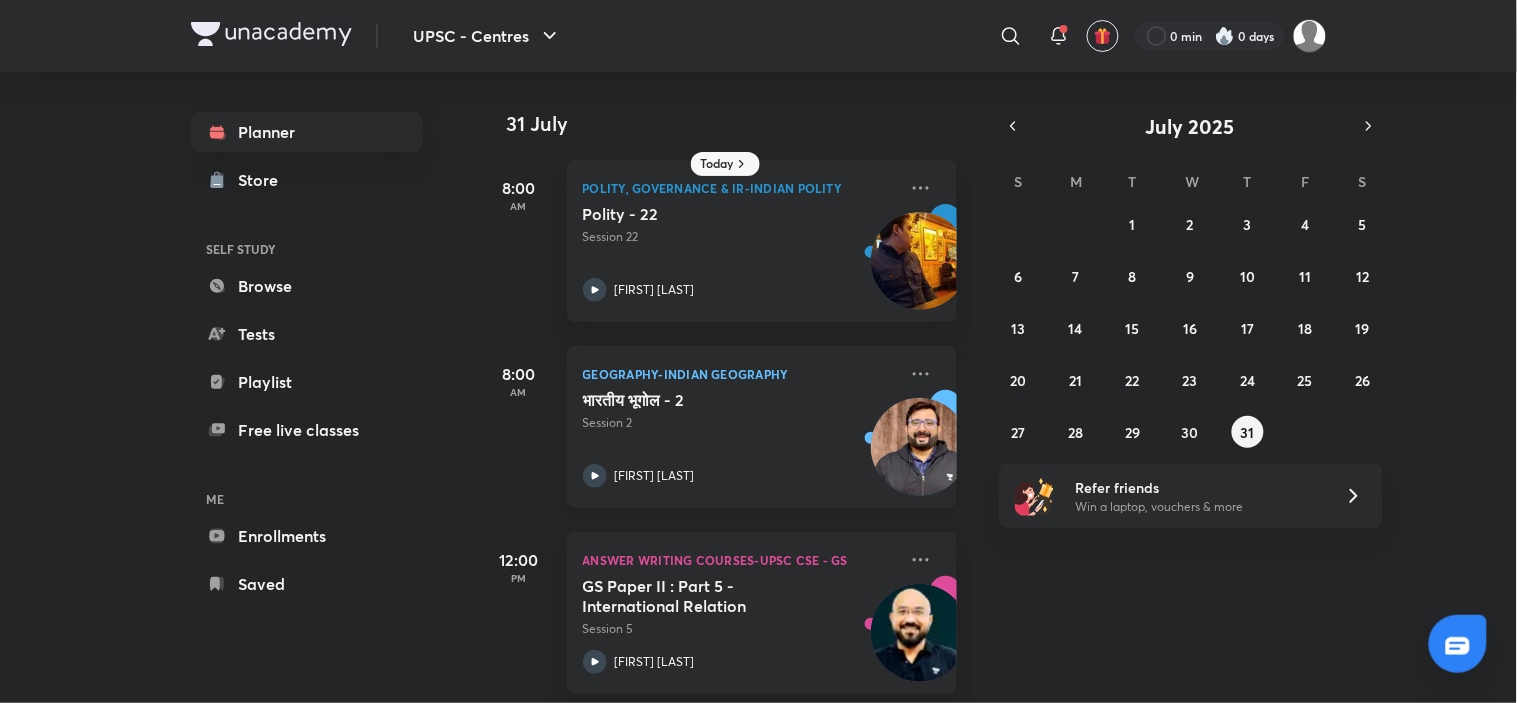scroll, scrollTop: 395, scrollLeft: 0, axis: vertical 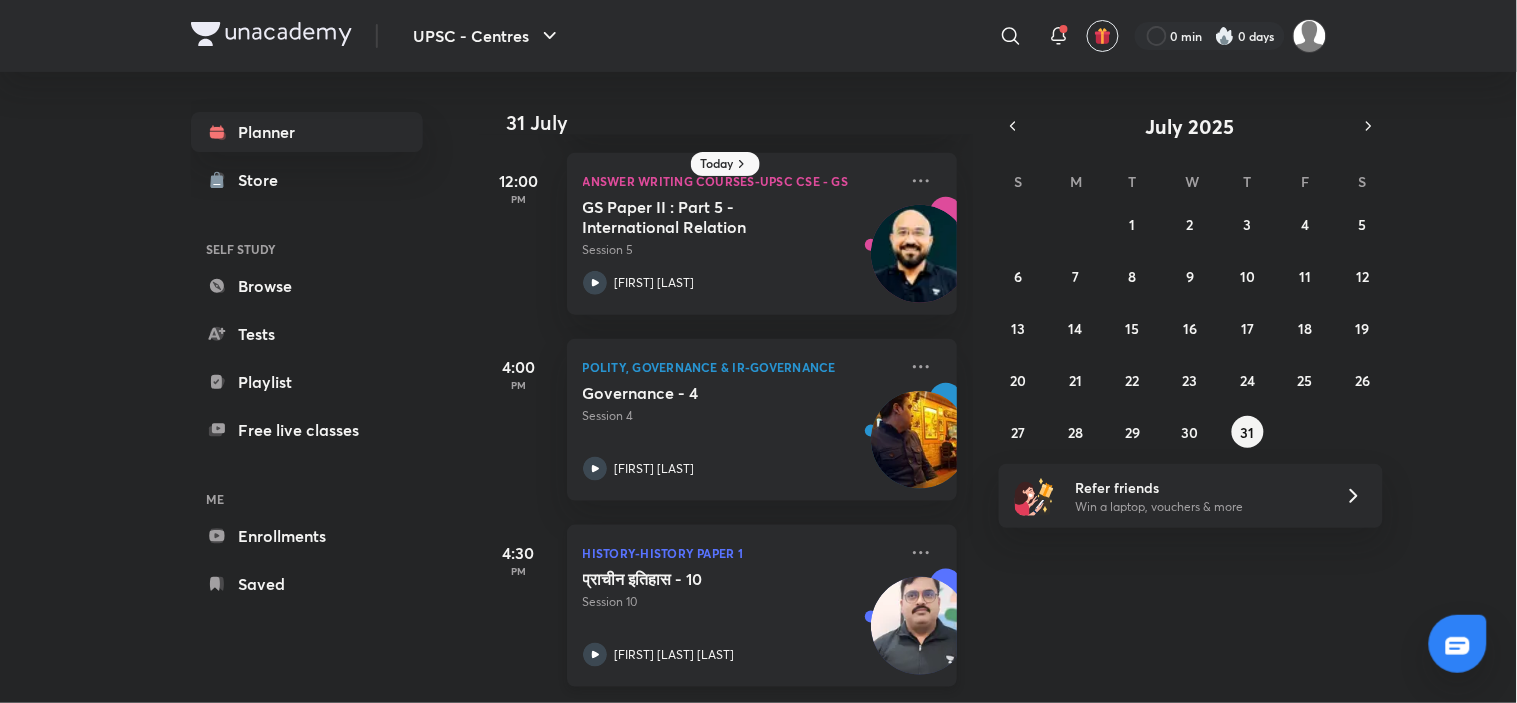 click on "प्राचीन इतिहास - 10" at bounding box center [707, 579] 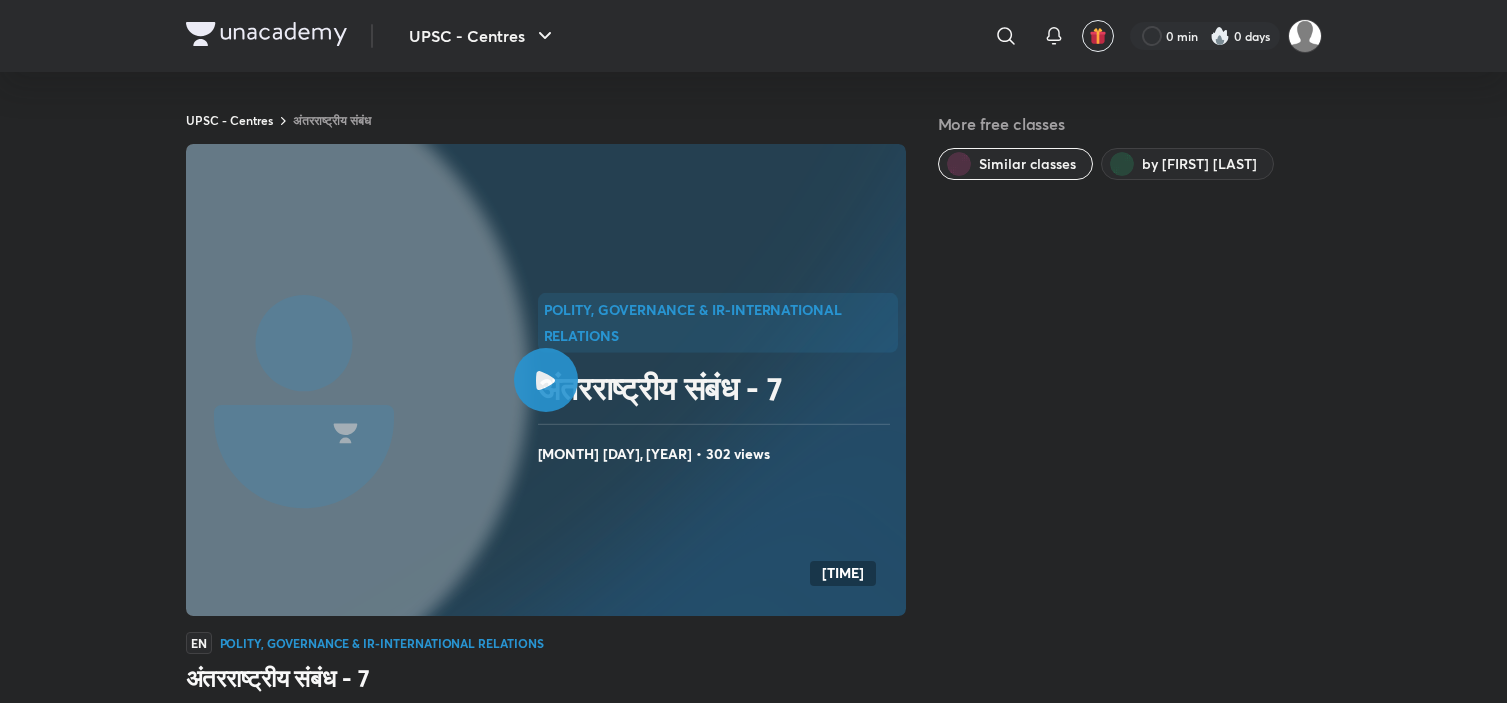 scroll, scrollTop: 0, scrollLeft: 0, axis: both 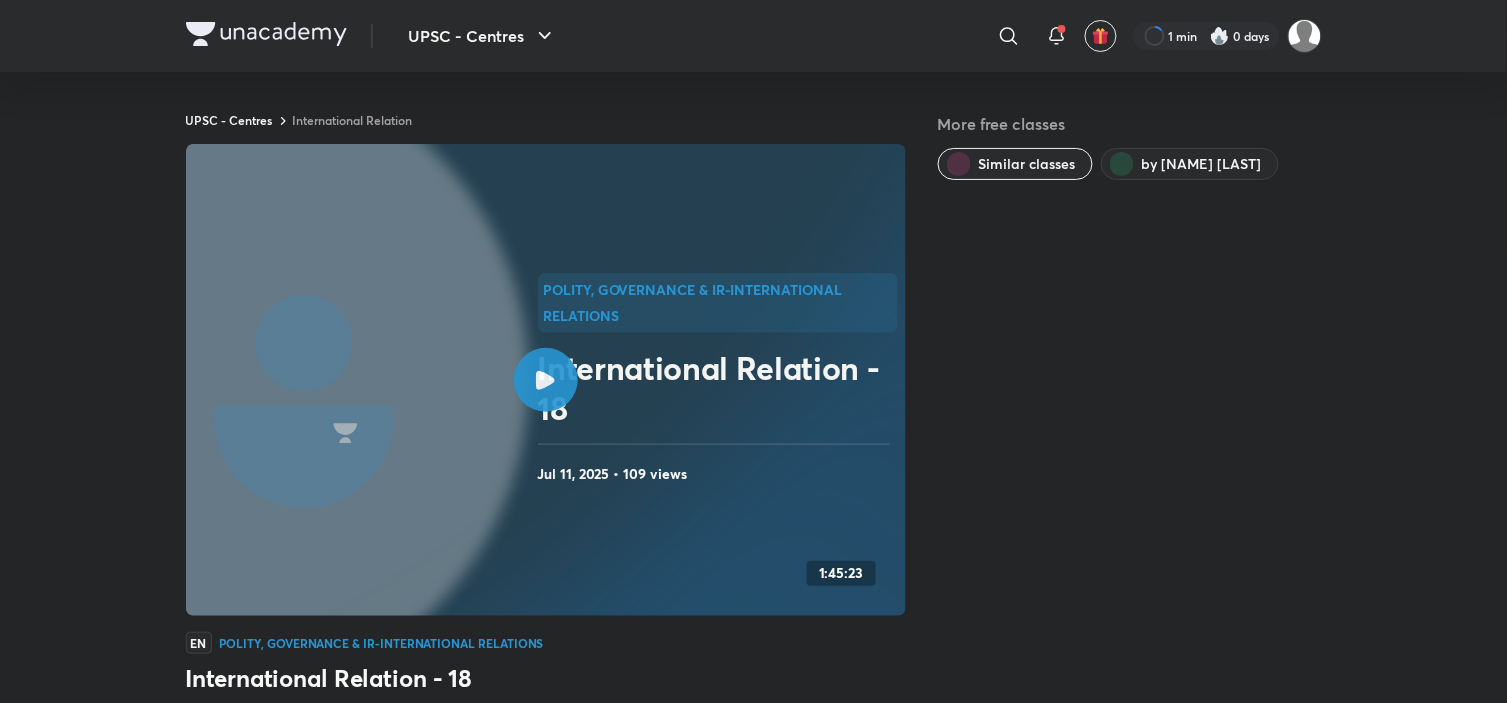 click at bounding box center (266, 34) 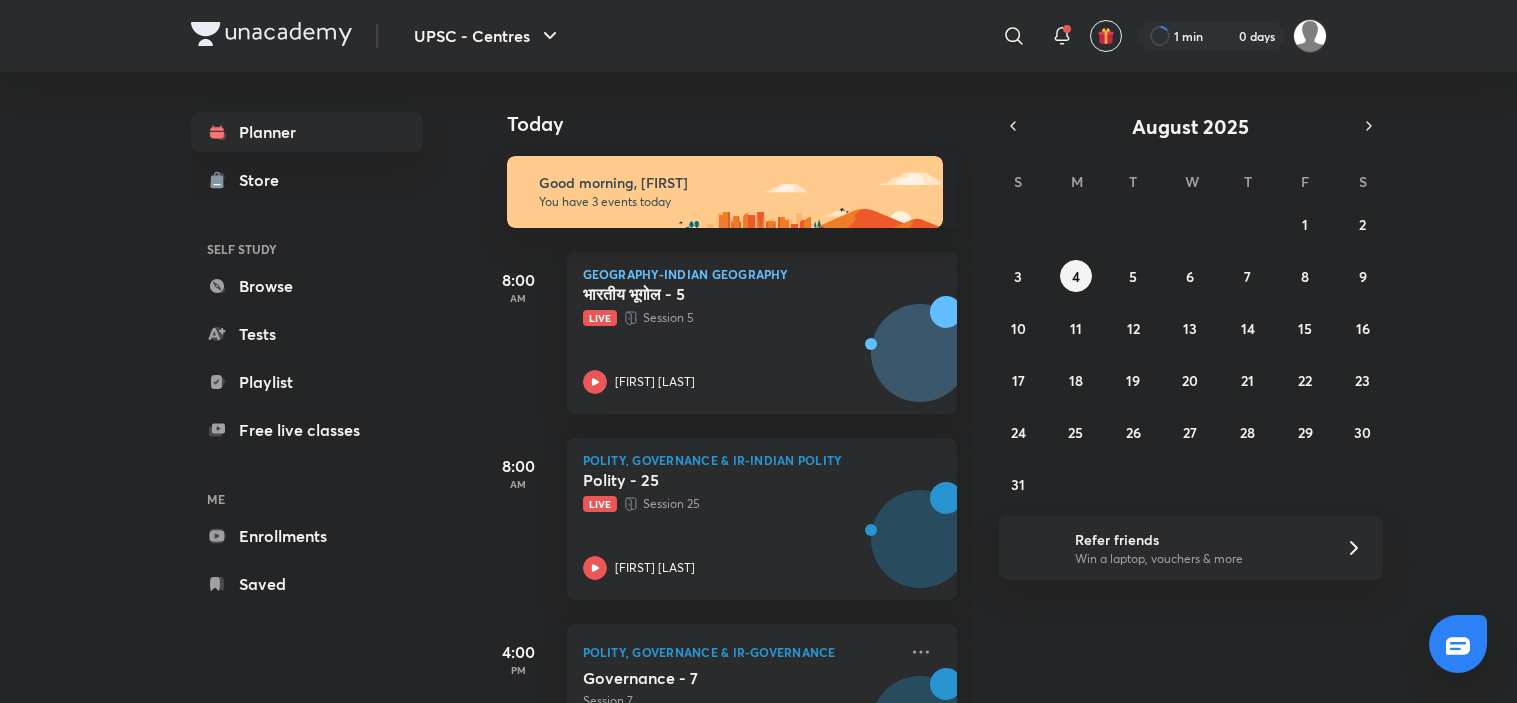 scroll, scrollTop: 0, scrollLeft: 0, axis: both 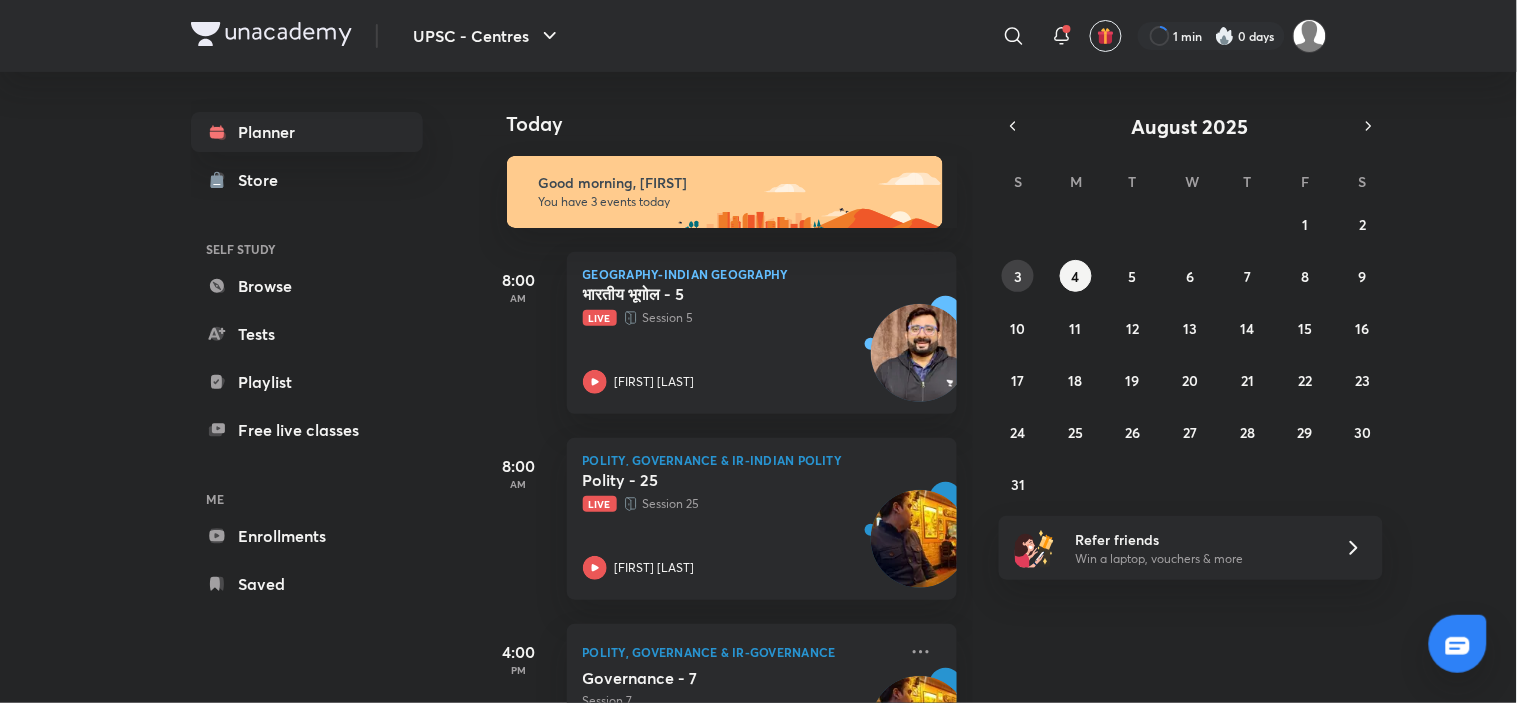 click on "3" at bounding box center [1018, 276] 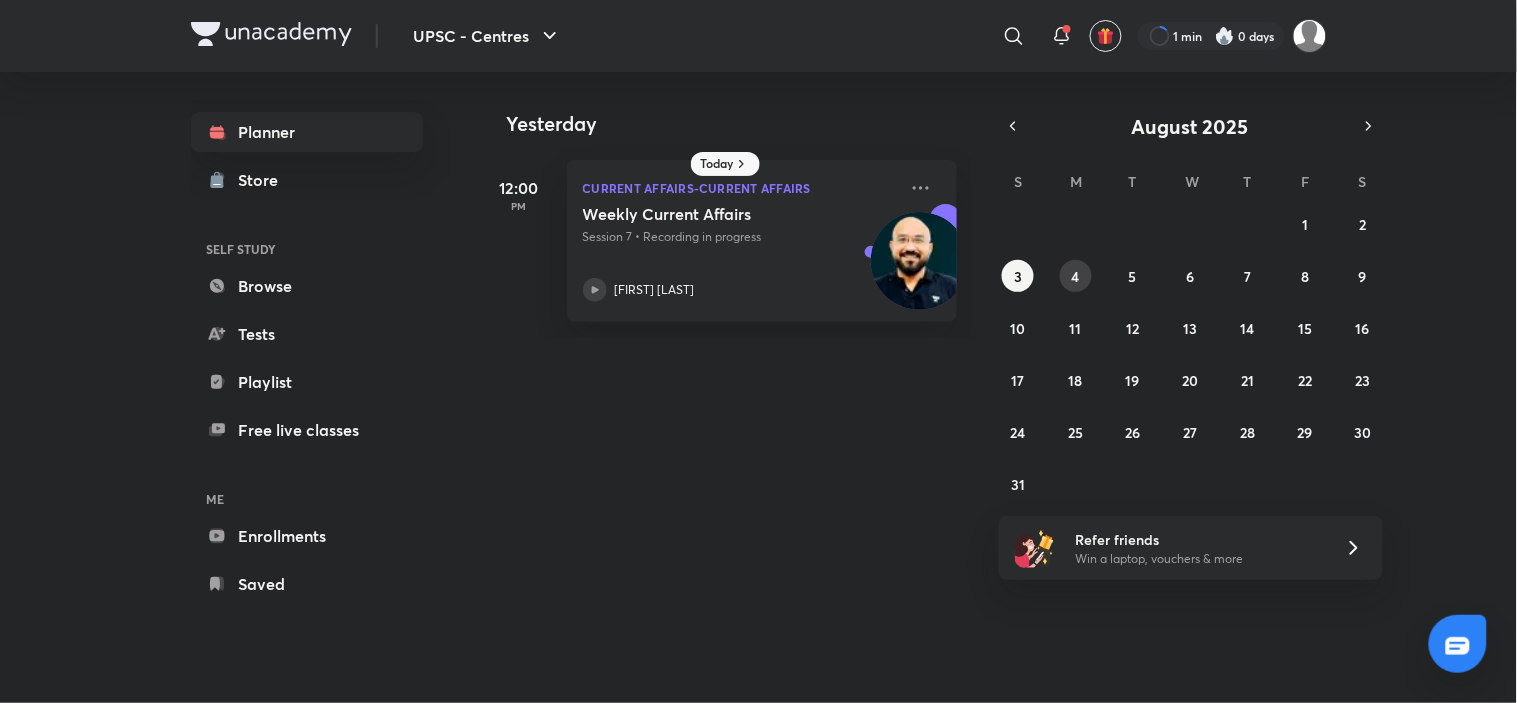 click on "4" at bounding box center (1076, 276) 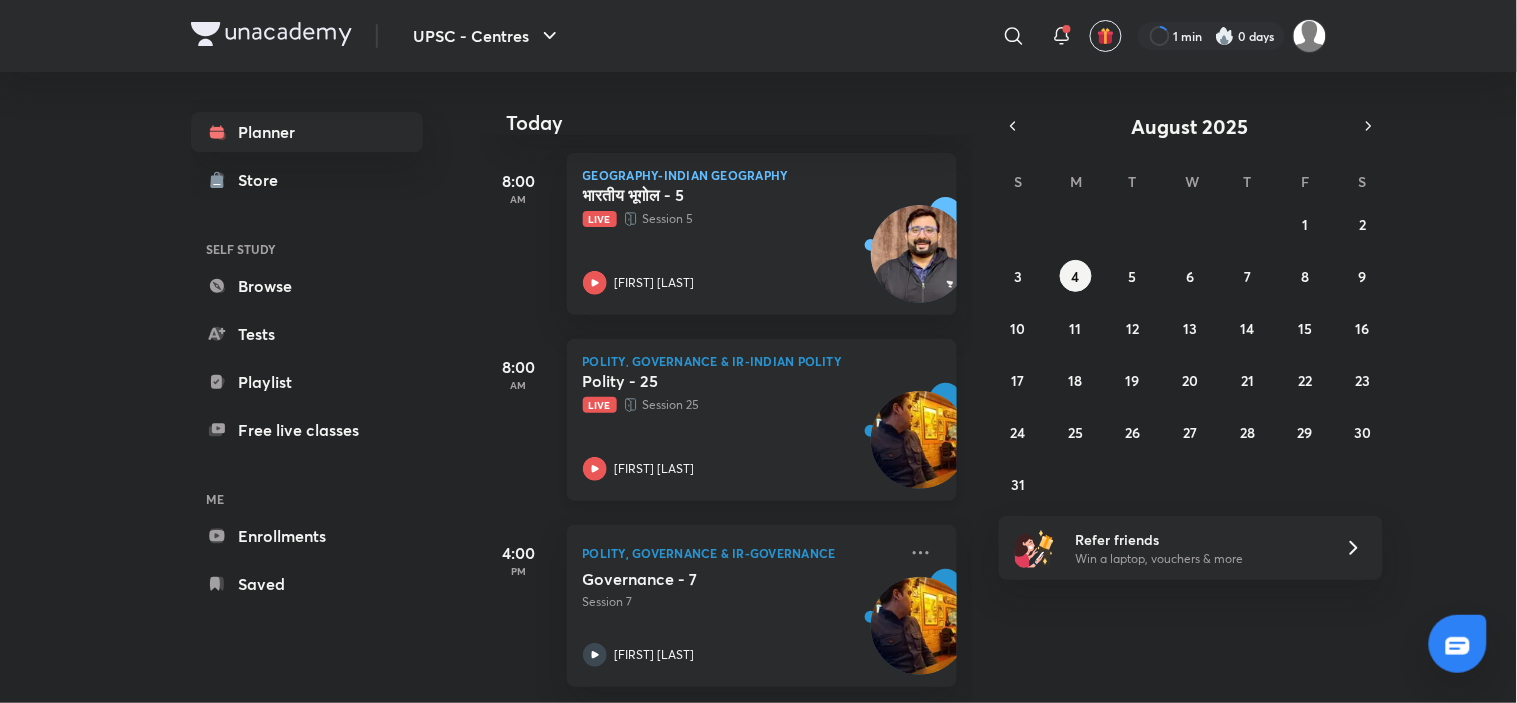 scroll, scrollTop: 115, scrollLeft: 0, axis: vertical 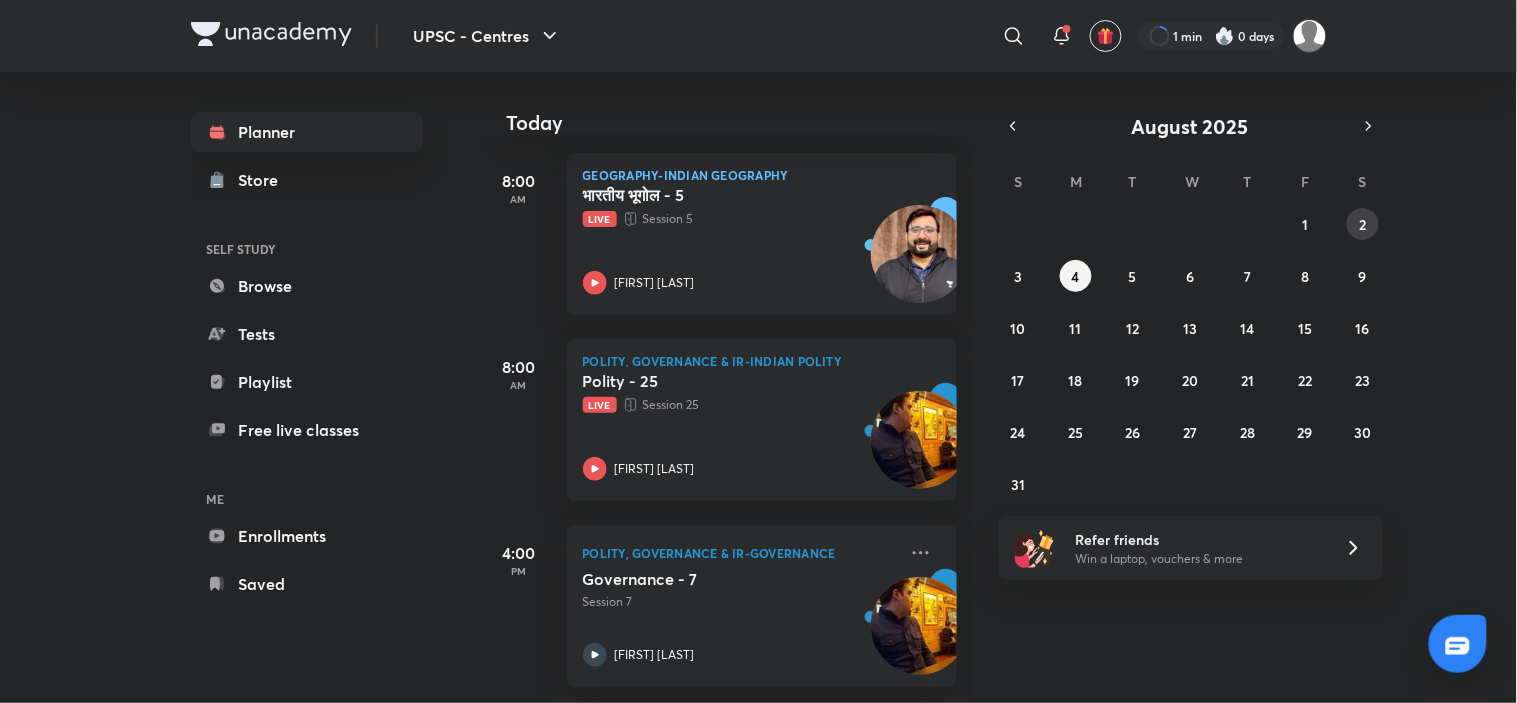 click on "2" at bounding box center (1362, 224) 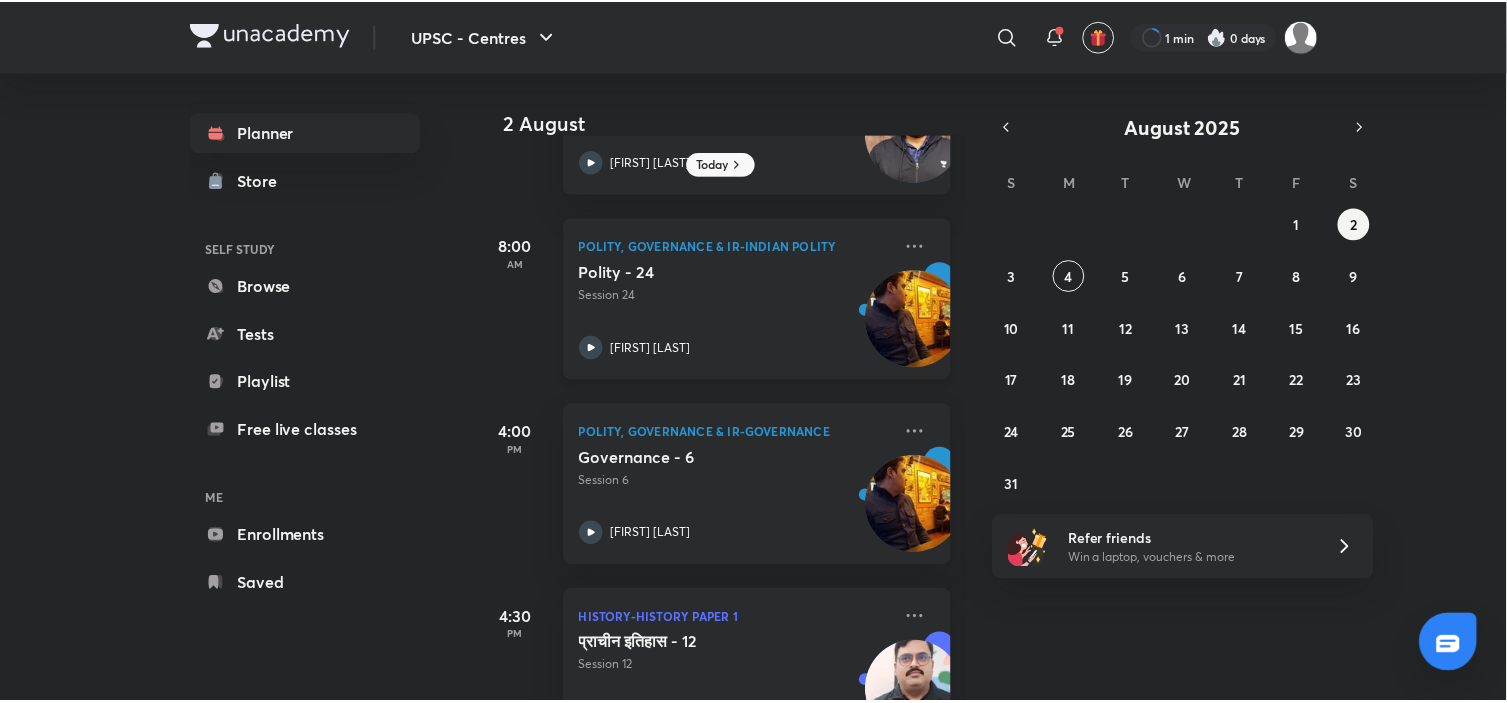 scroll, scrollTop: 208, scrollLeft: 0, axis: vertical 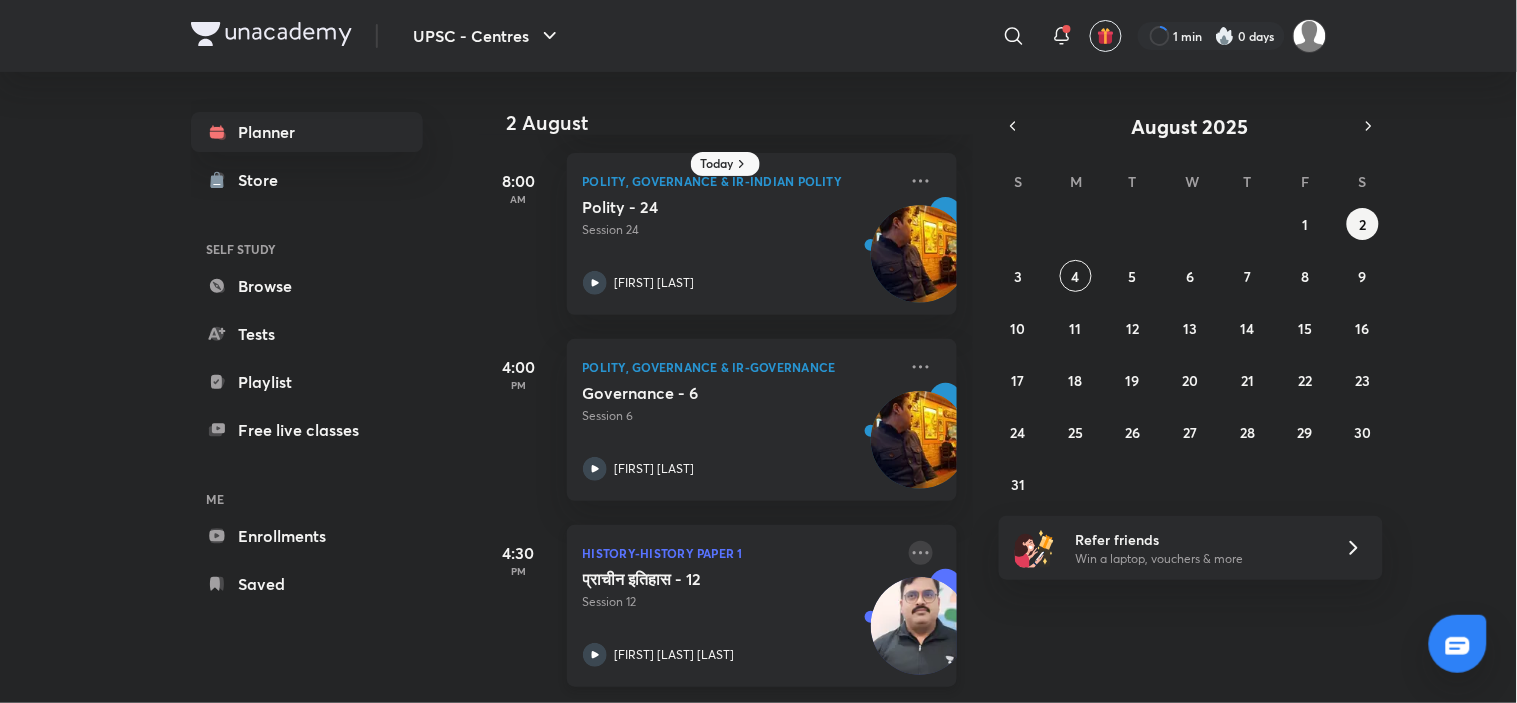 click 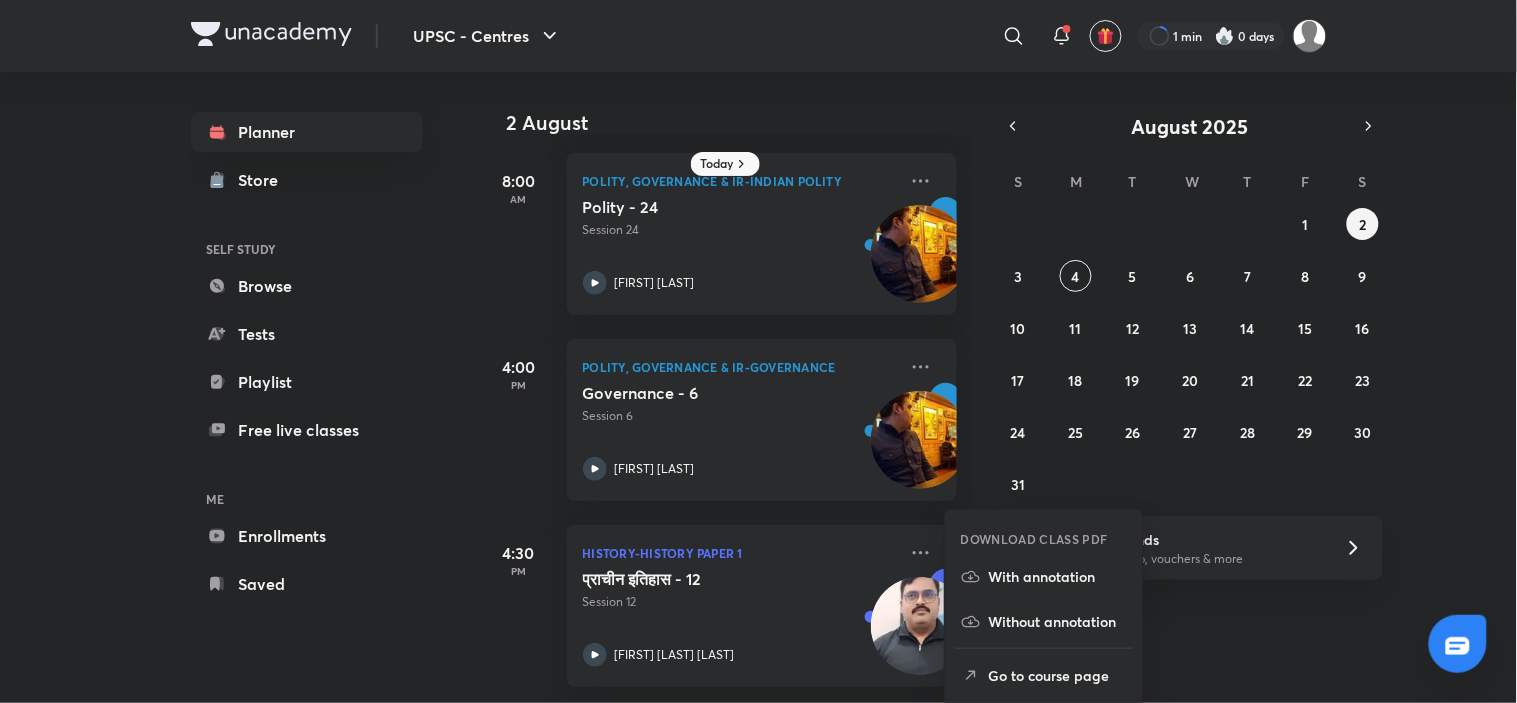 click on "Go to course page" at bounding box center [1044, 675] 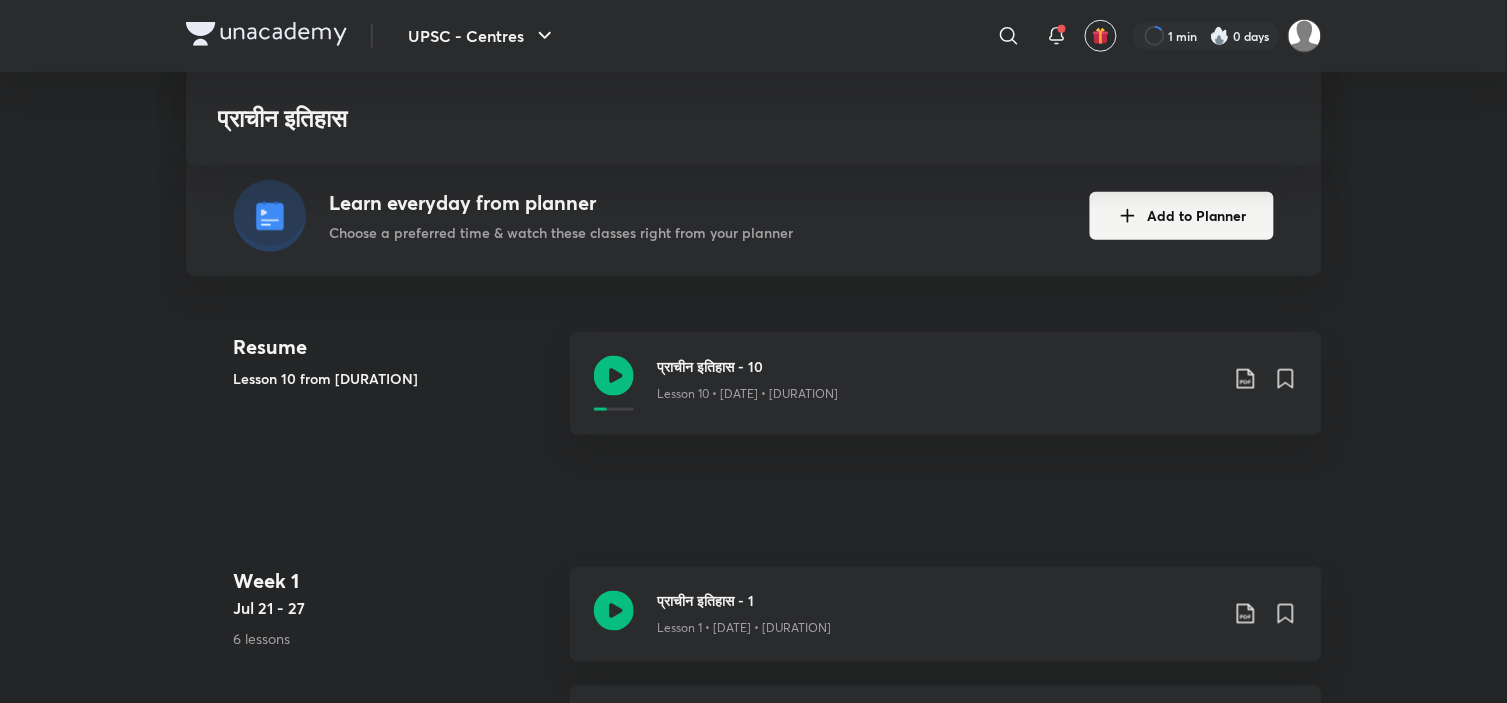 scroll, scrollTop: 444, scrollLeft: 0, axis: vertical 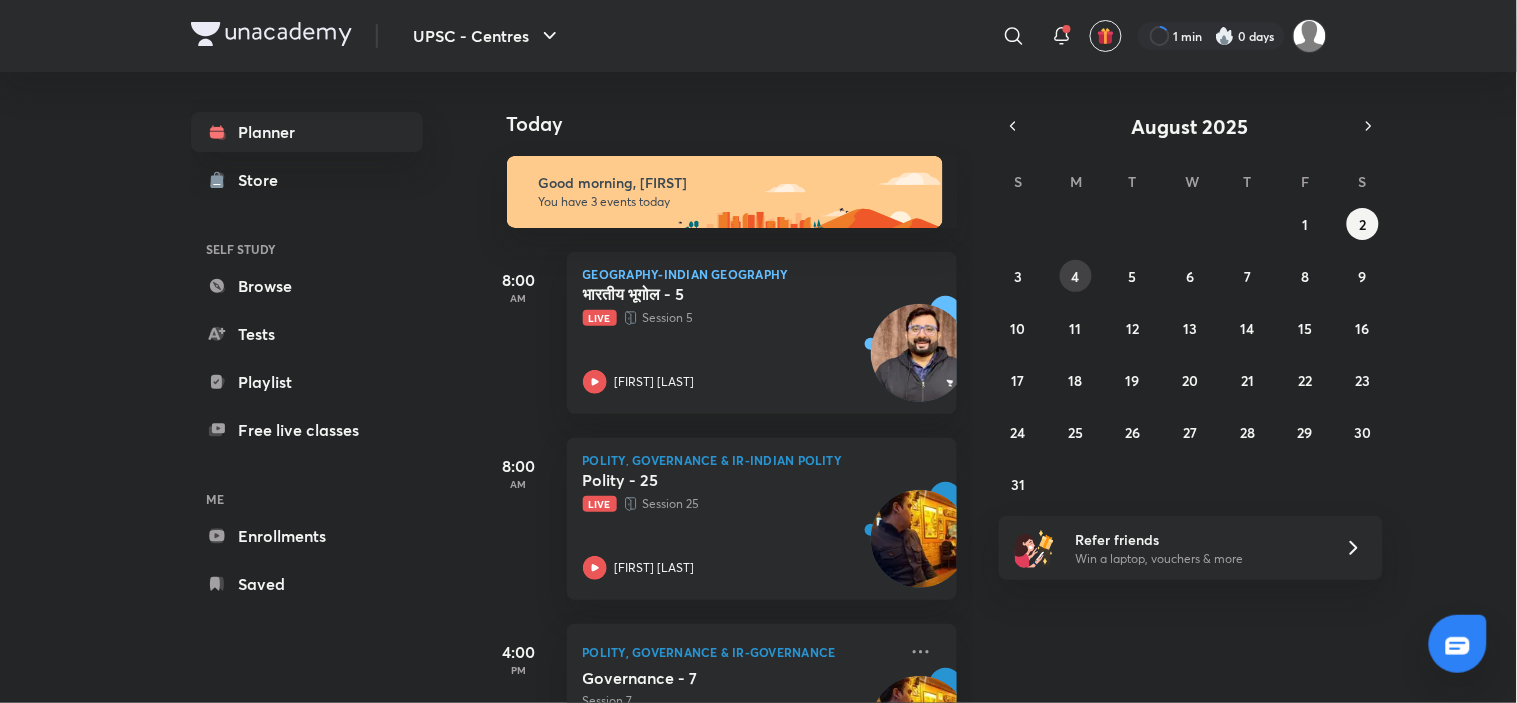 click on "4" at bounding box center [1076, 276] 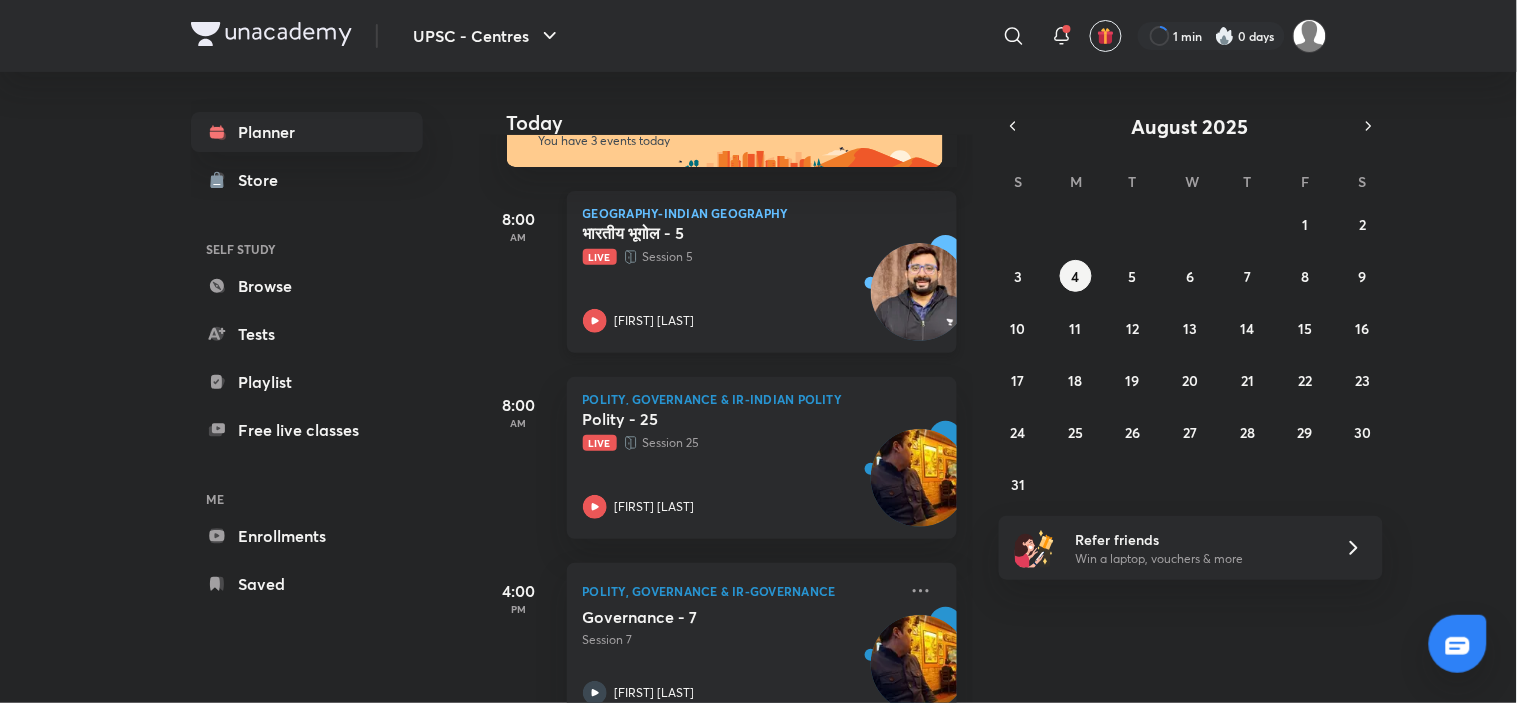 scroll, scrollTop: 115, scrollLeft: 0, axis: vertical 